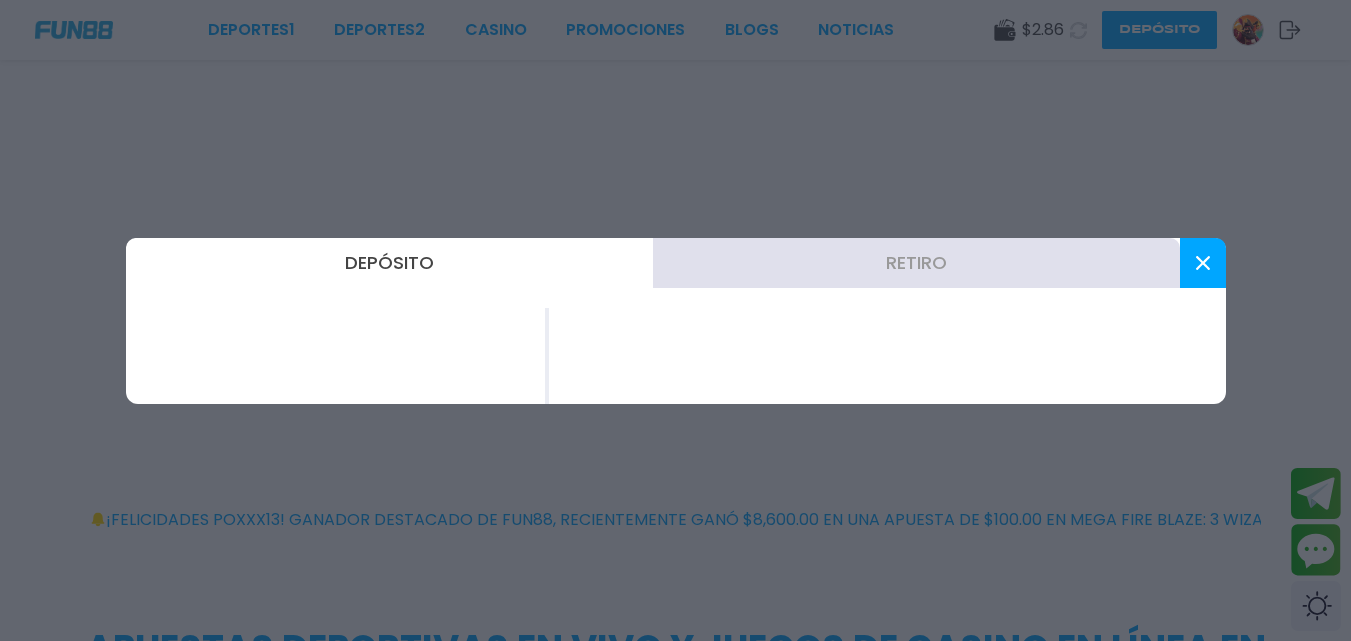 scroll, scrollTop: 0, scrollLeft: 0, axis: both 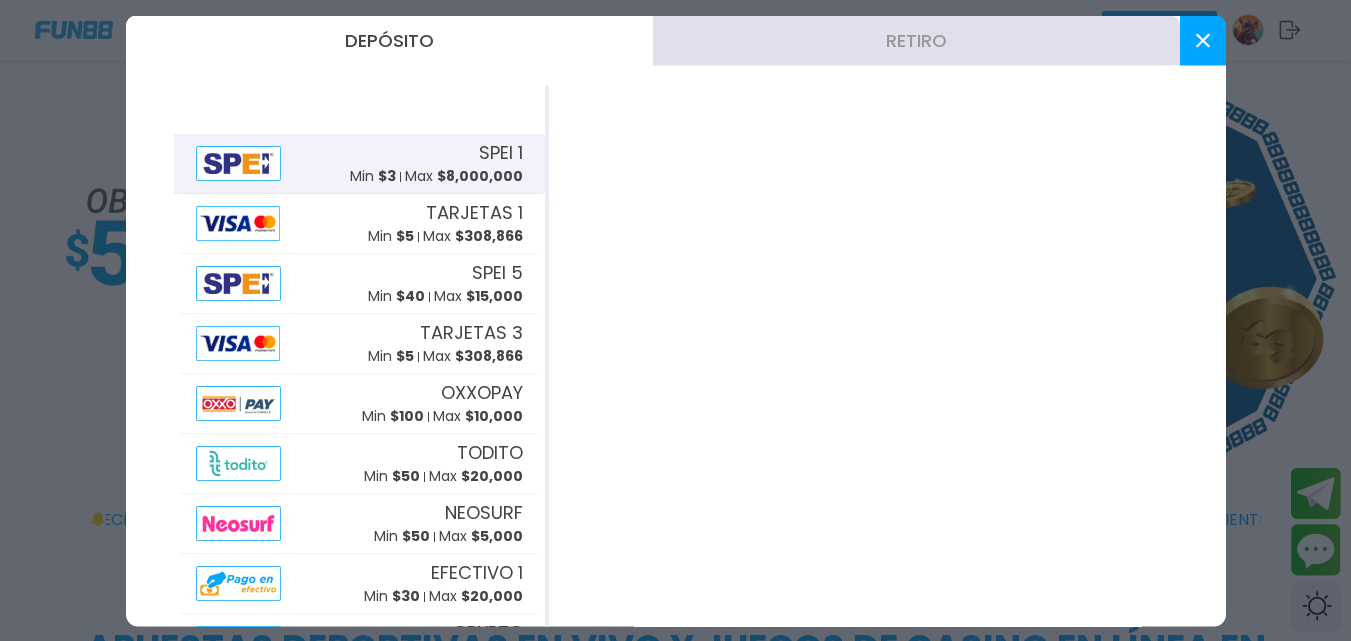 click at bounding box center (239, 162) 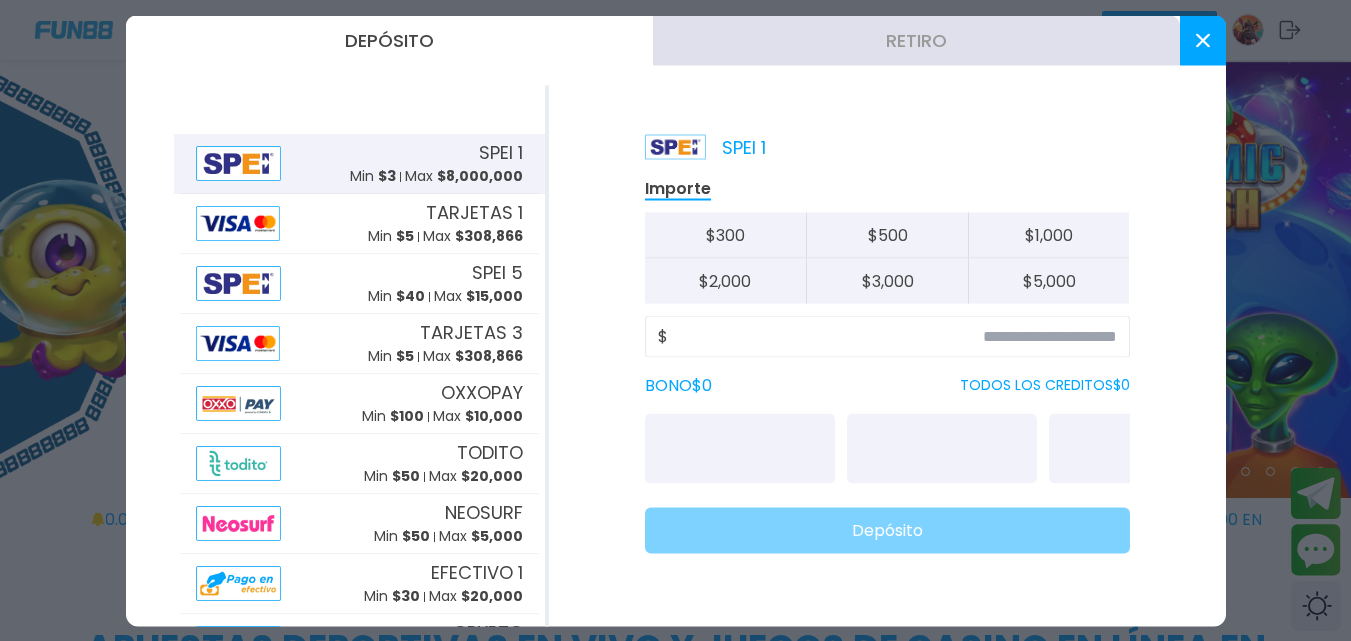 click on "$  500" at bounding box center (887, 235) 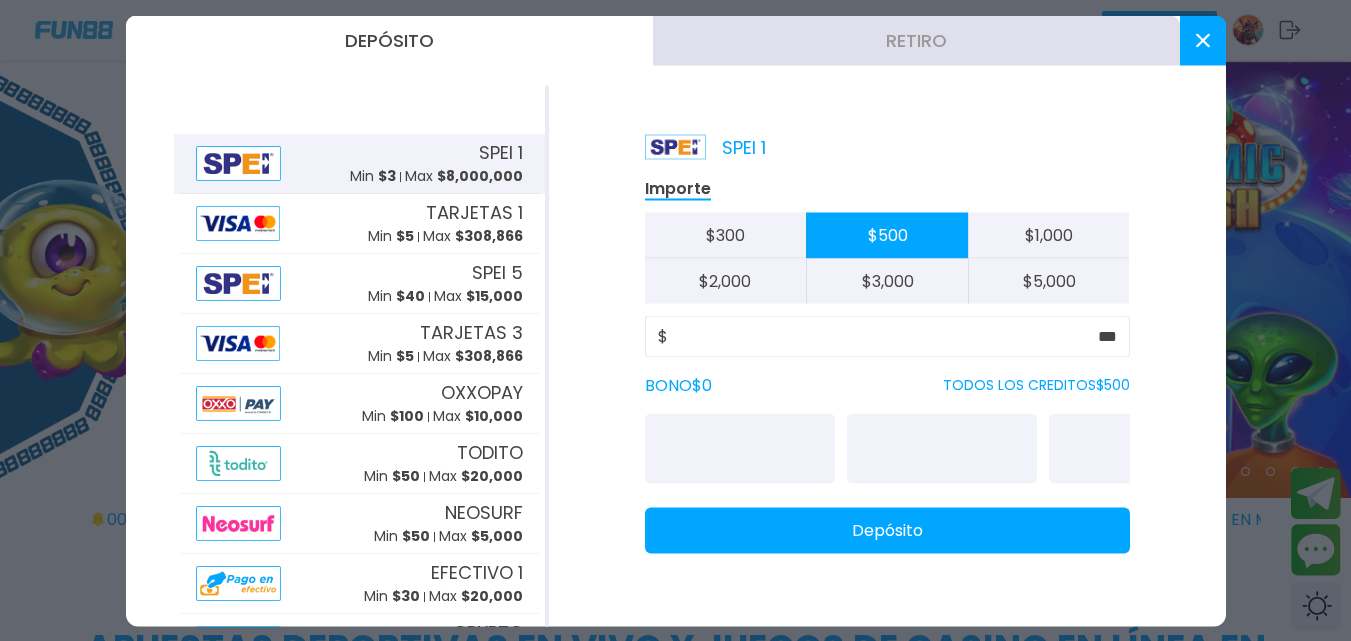 type on "***" 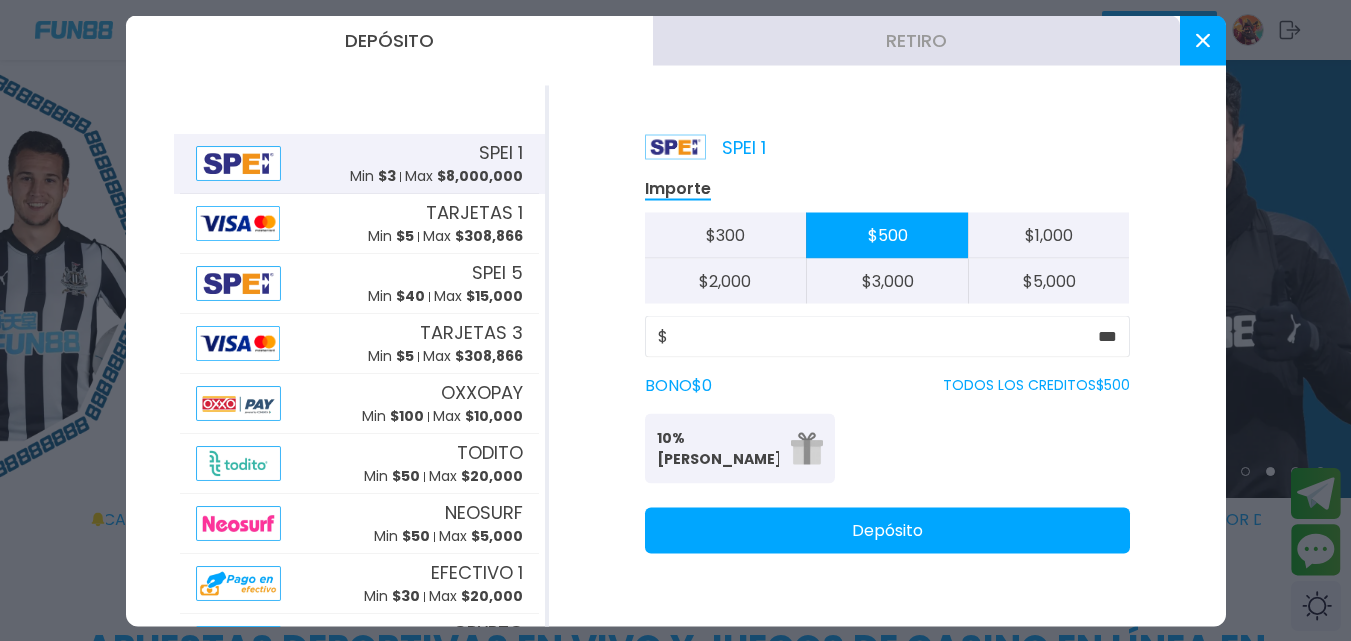 click on "10% [PERSON_NAME]" at bounding box center [718, 448] 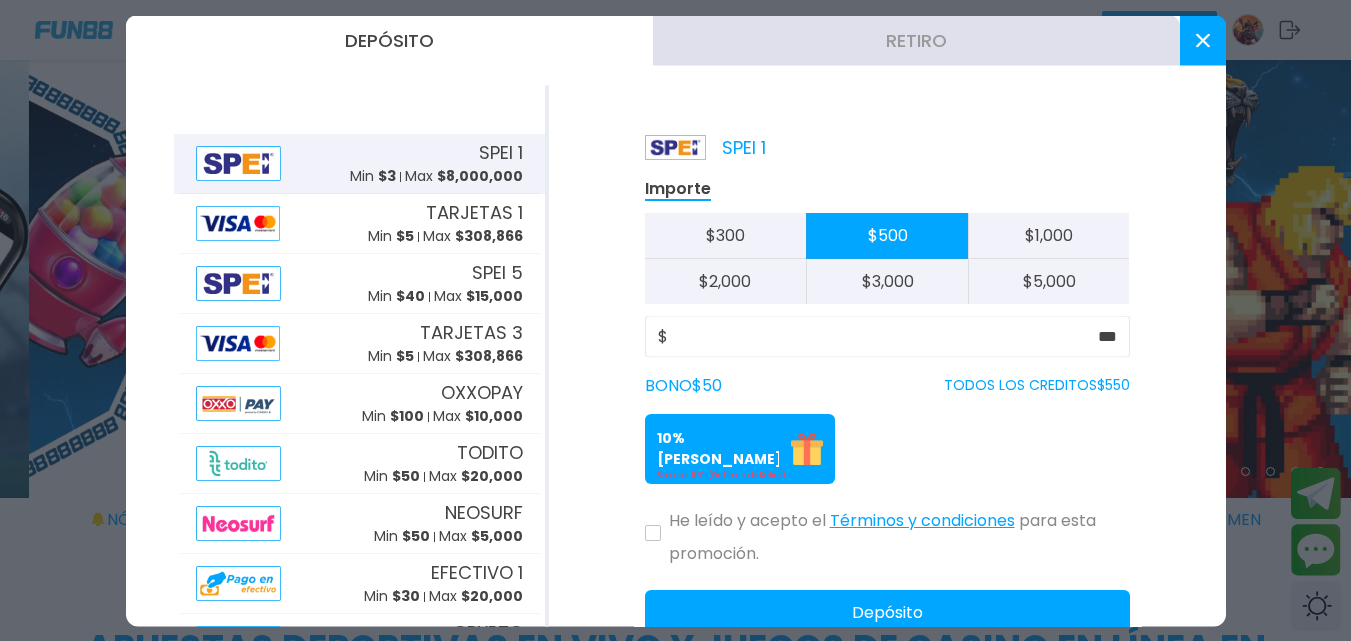 click 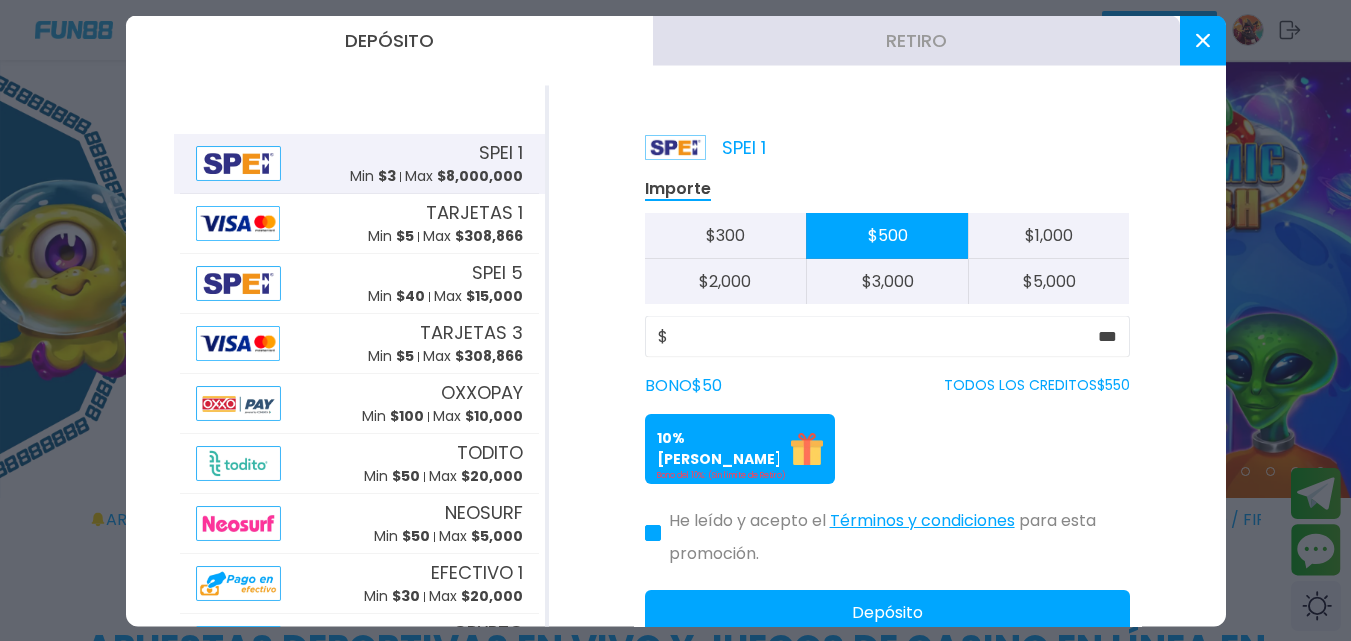 click on "Depósito" at bounding box center (887, 612) 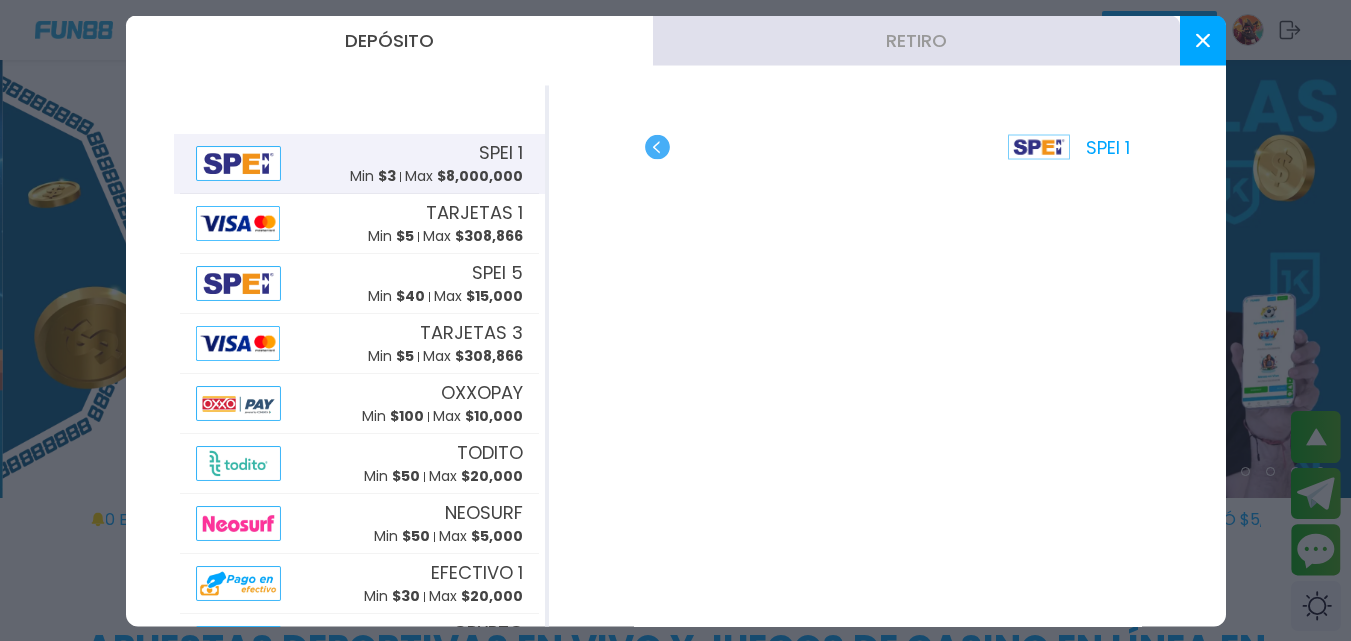 scroll, scrollTop: 300, scrollLeft: 0, axis: vertical 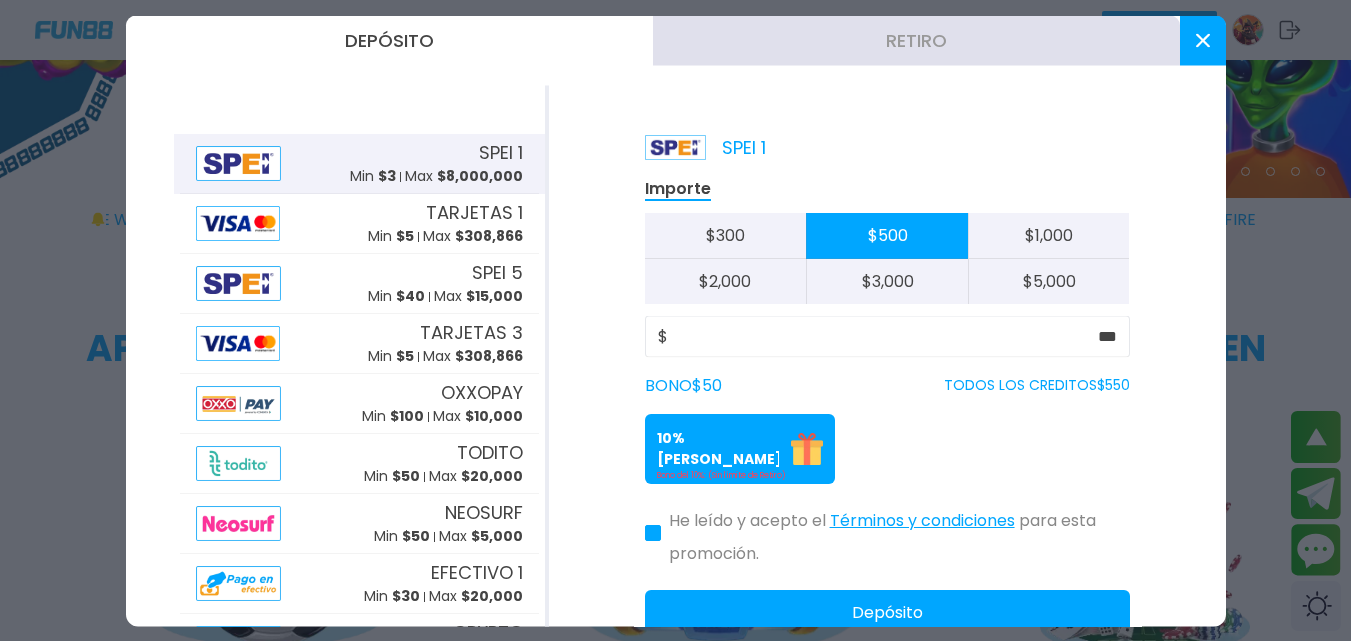 click at bounding box center (1203, 40) 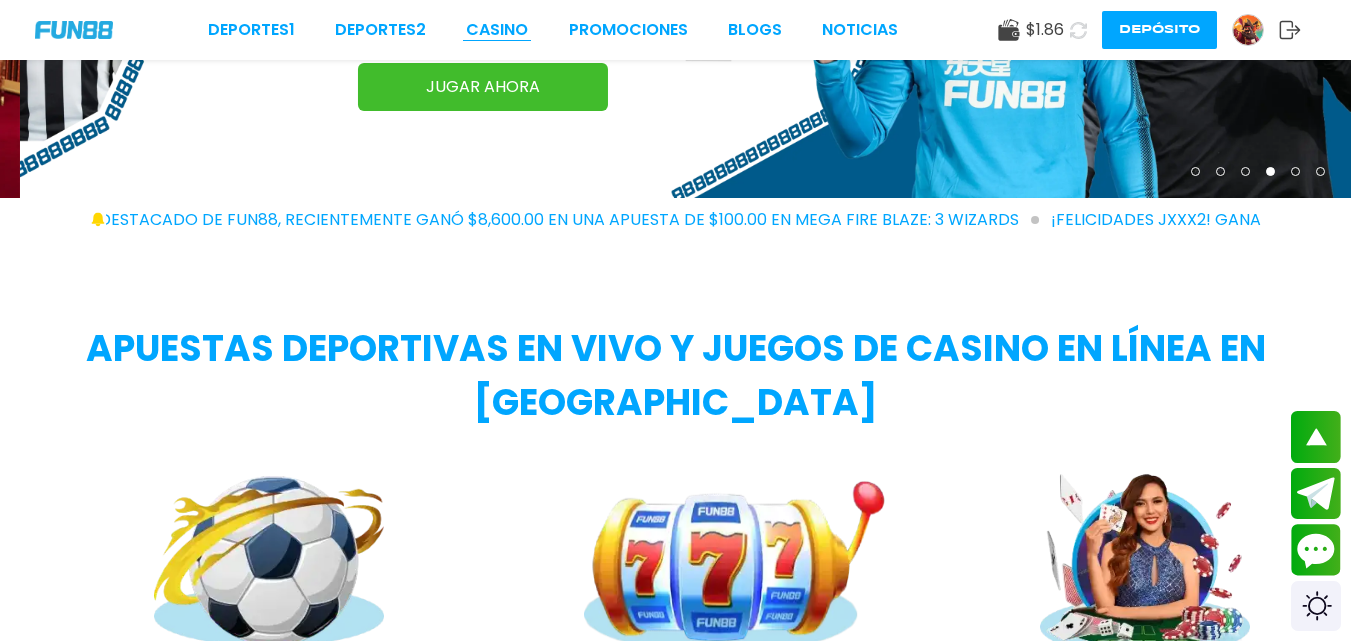 click on "CASINO" at bounding box center [497, 30] 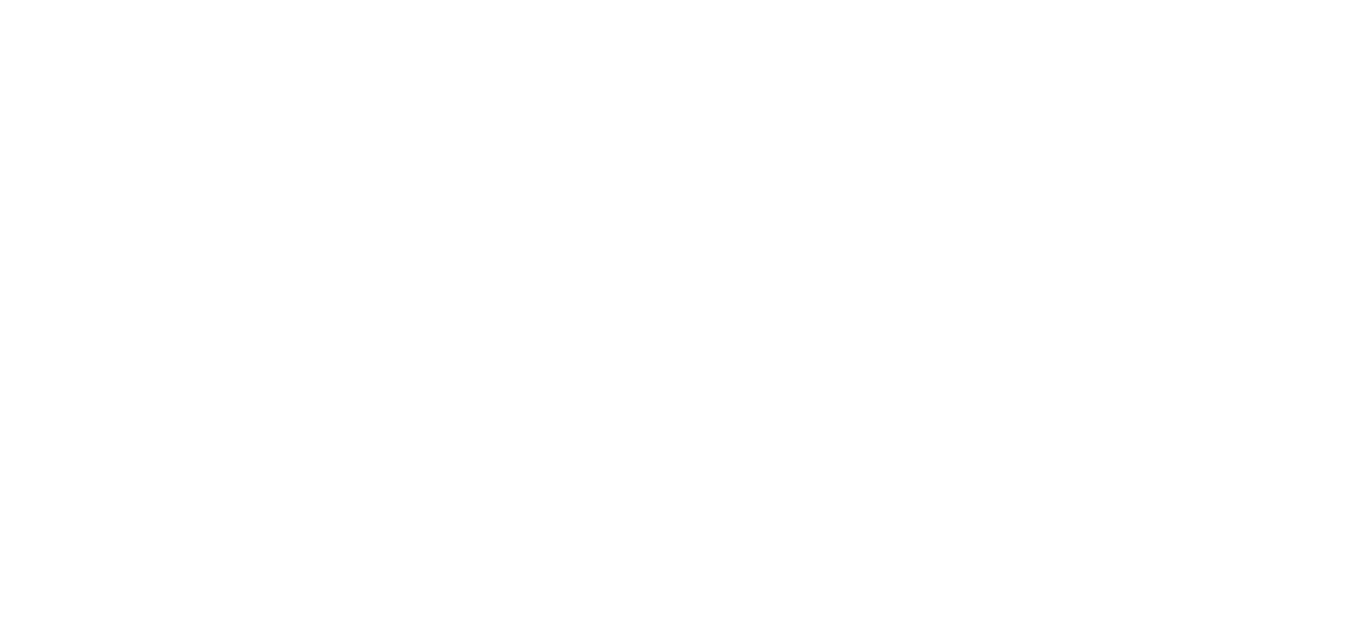 scroll, scrollTop: 0, scrollLeft: 0, axis: both 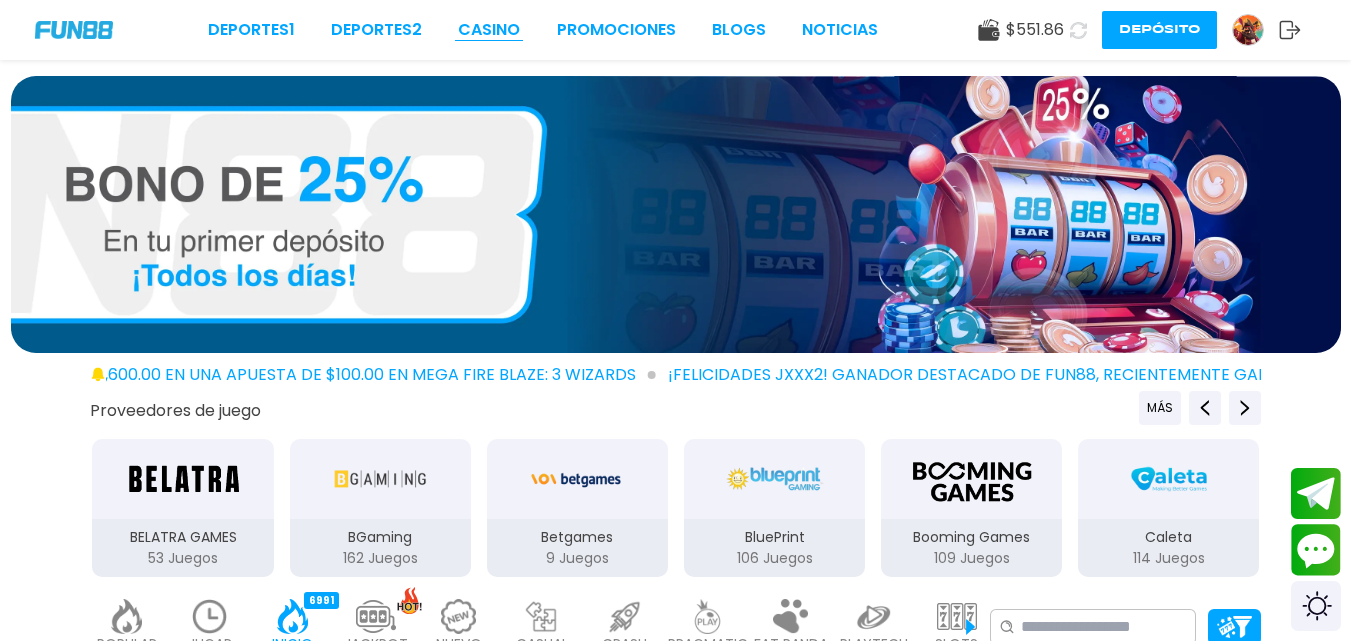 click on "CASINO" at bounding box center [489, 30] 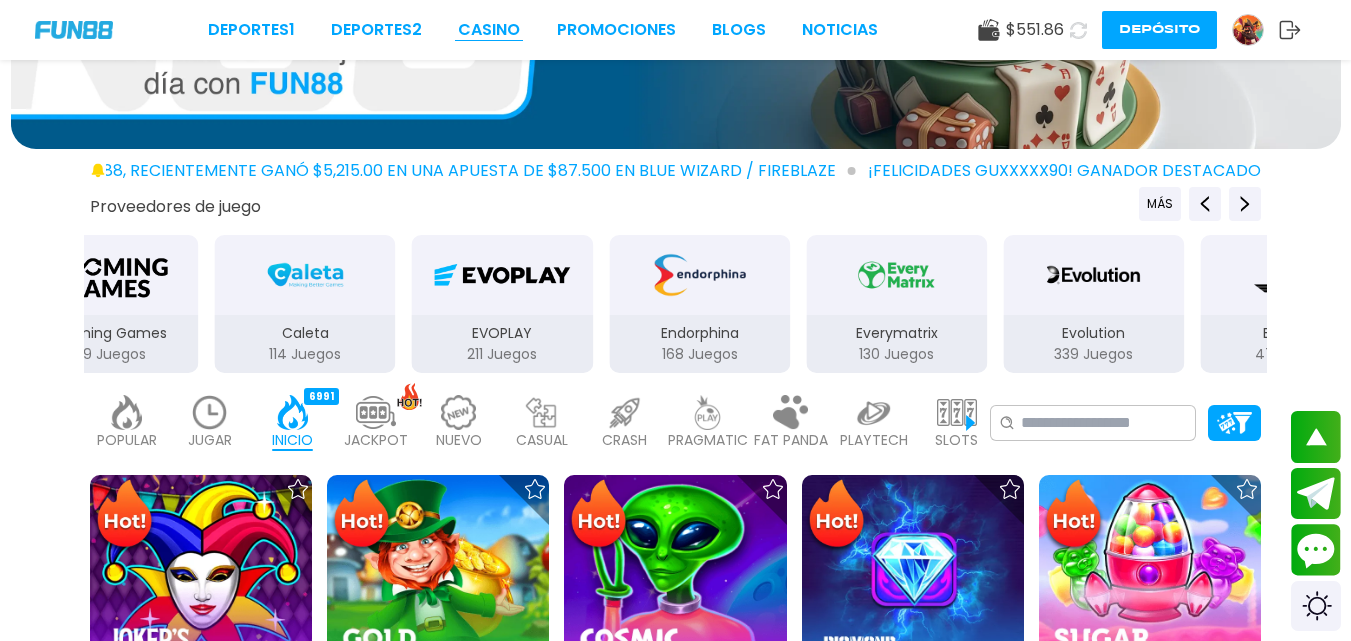 scroll, scrollTop: 200, scrollLeft: 0, axis: vertical 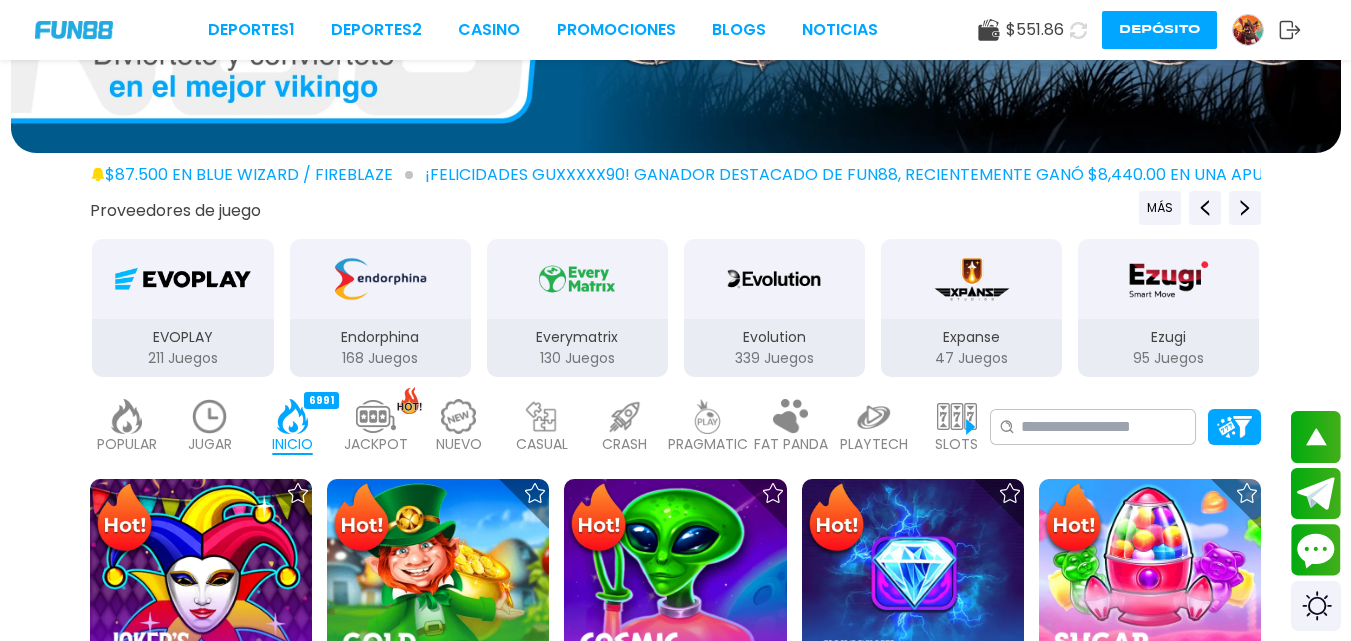 click on "PRAGMATIC" at bounding box center [708, 444] 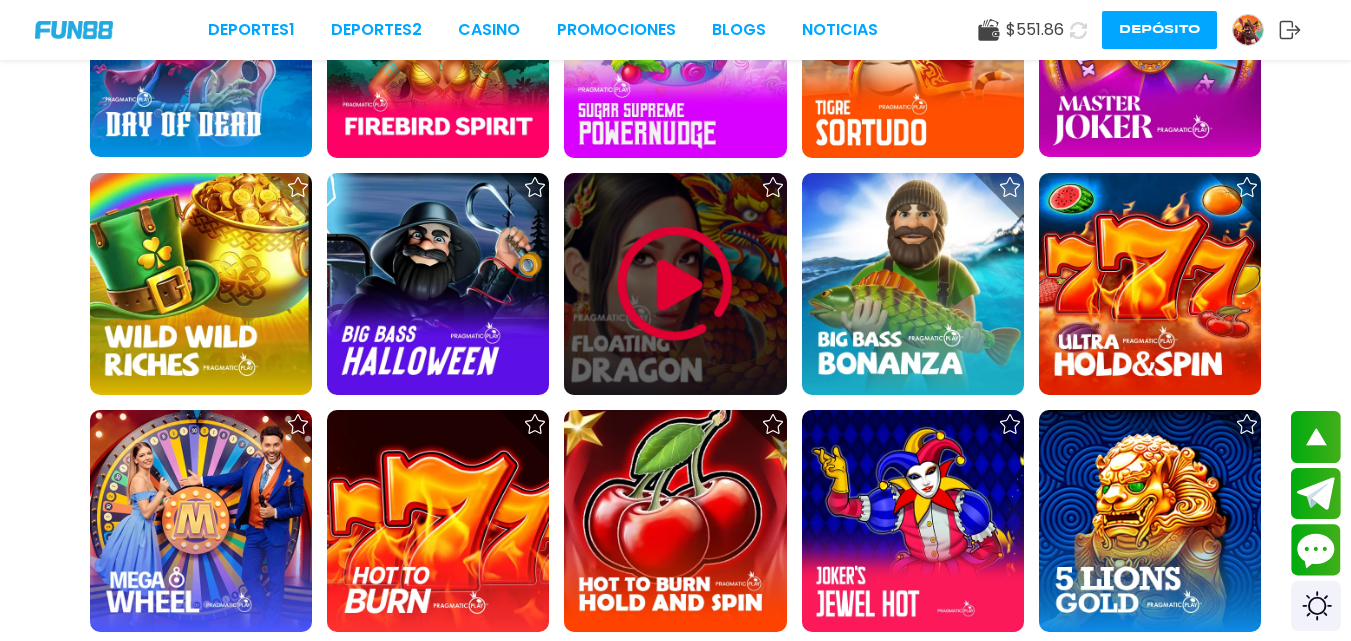 scroll, scrollTop: 2200, scrollLeft: 0, axis: vertical 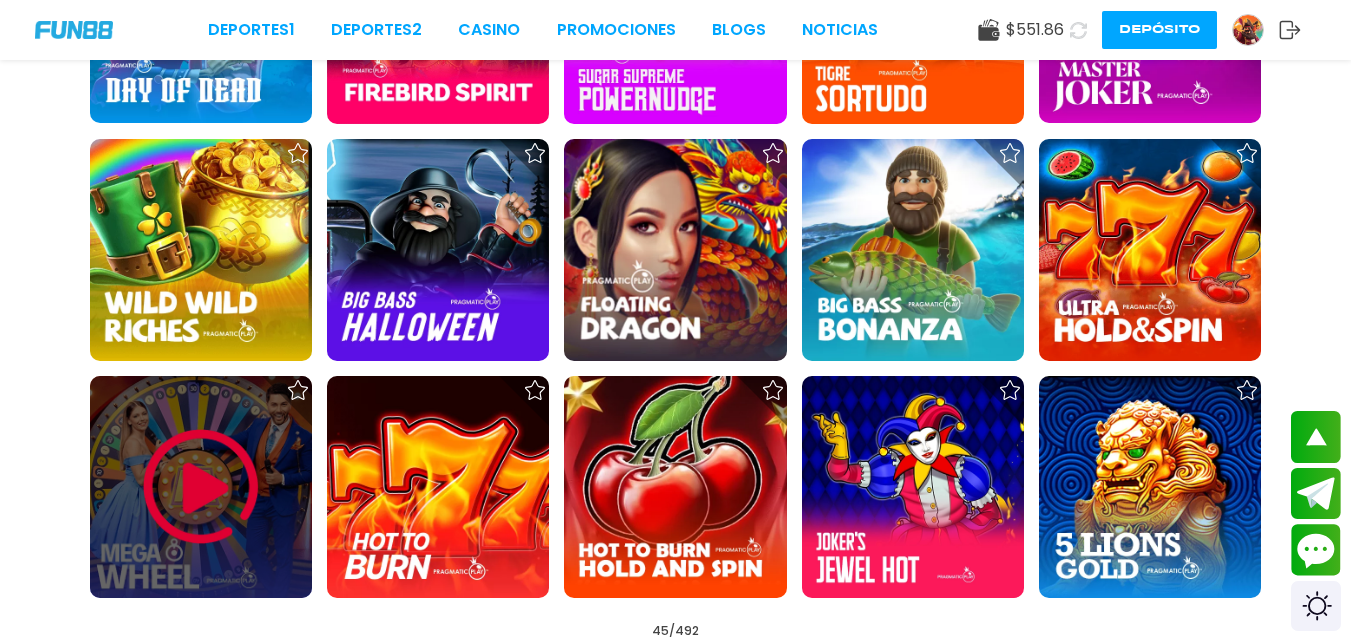 click at bounding box center (201, 487) 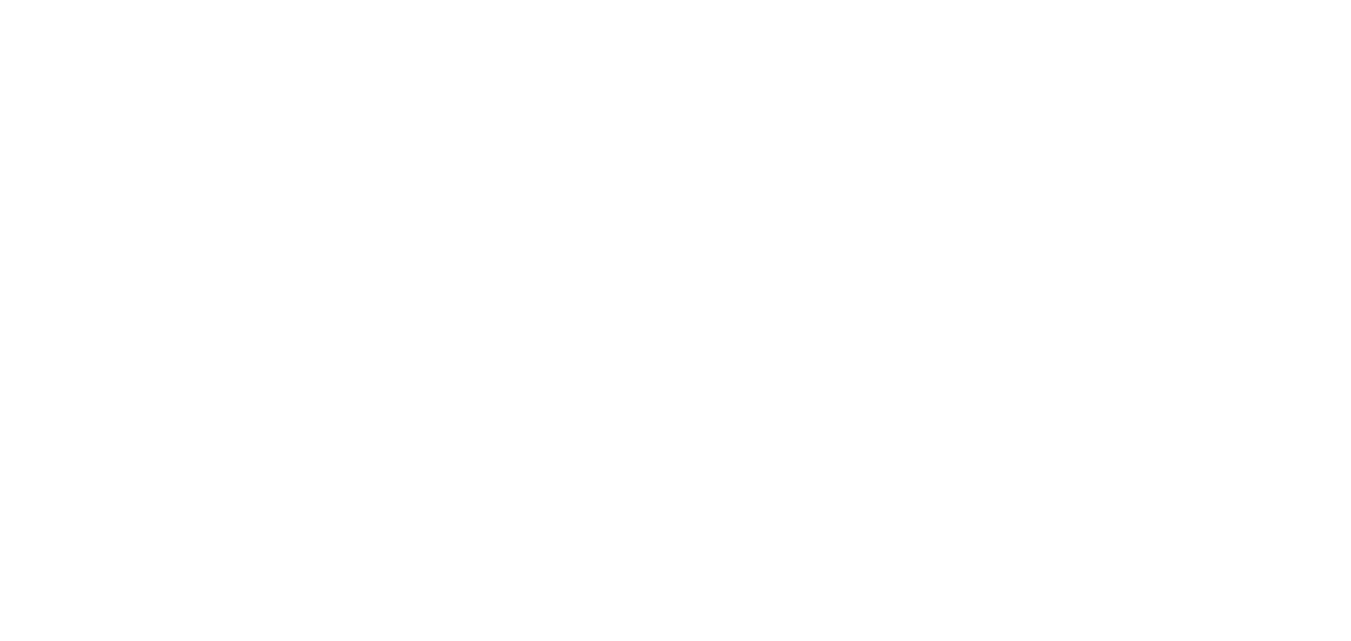 scroll, scrollTop: 0, scrollLeft: 0, axis: both 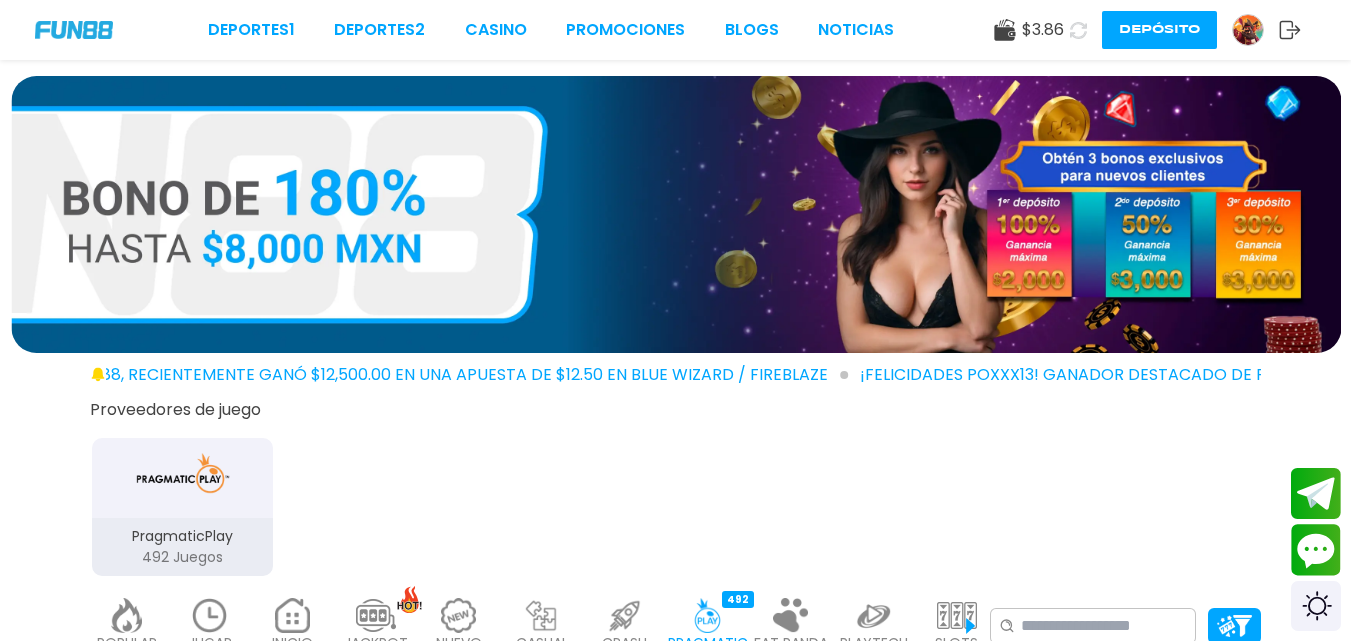 click on "Depósito" at bounding box center [1159, 30] 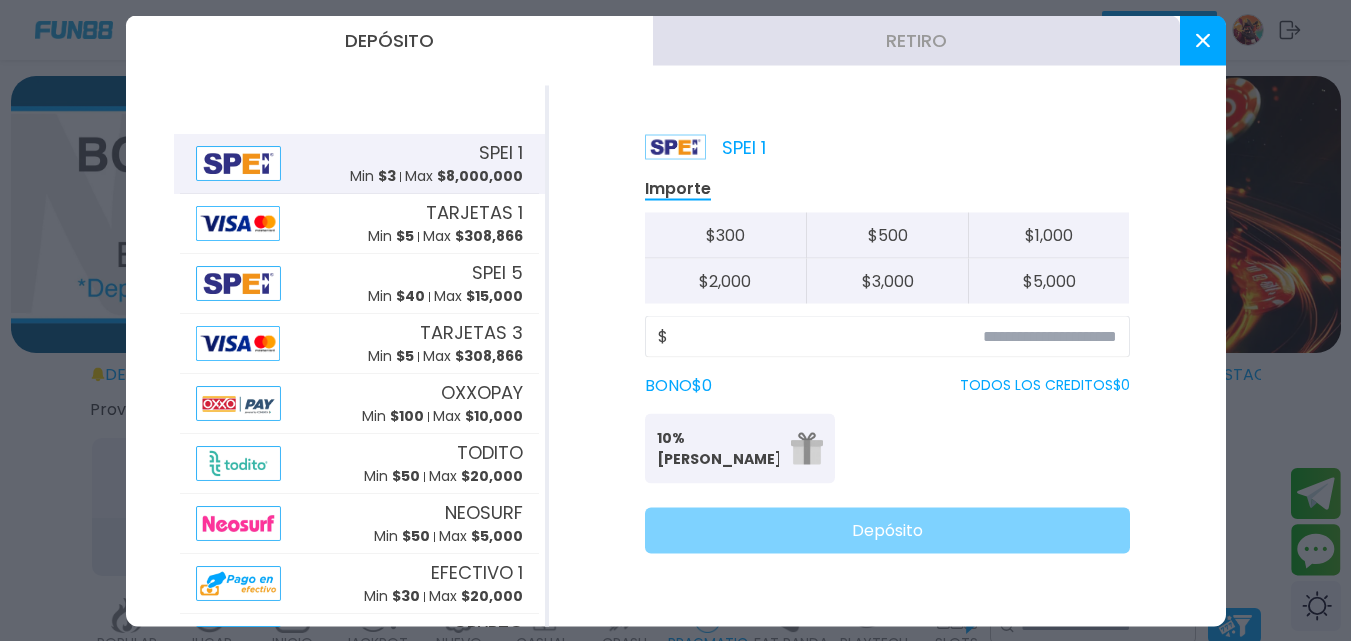 click on "BONO  $ 0 TODOS LOS CREDITOS  $ 0" at bounding box center [887, 385] 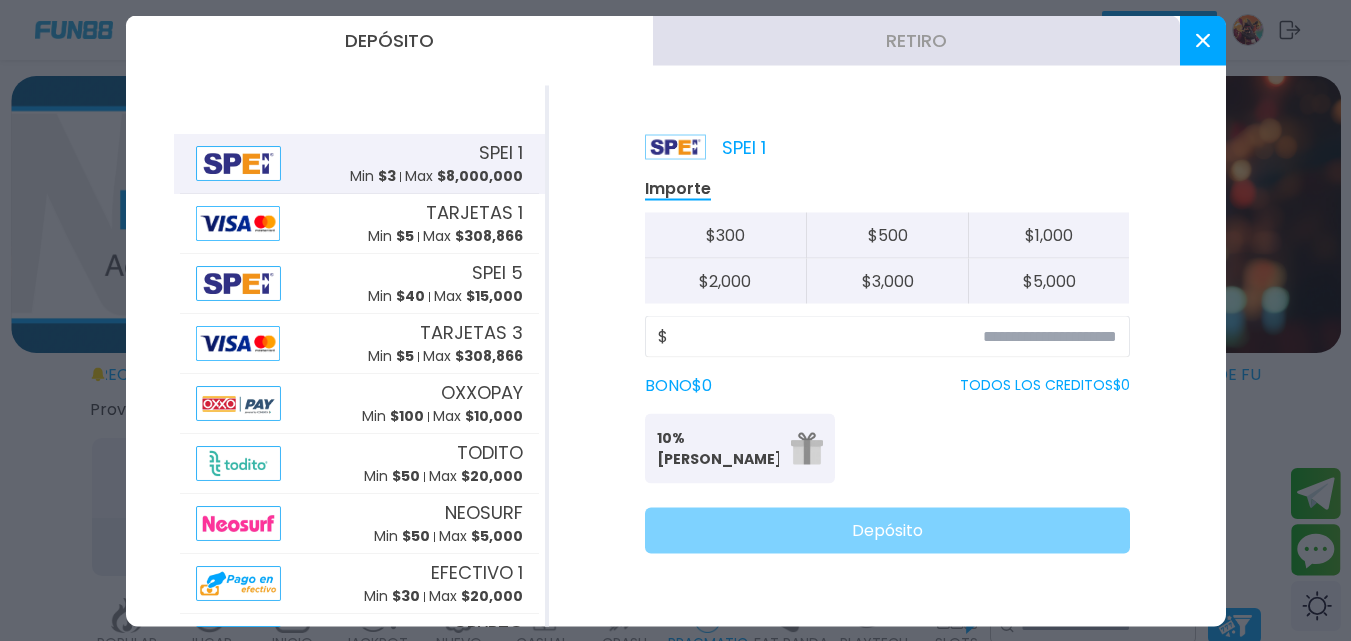 click on "Importe $  300 $  500 $  1,000 $  2,000 $  3,000 $  5,000 $ BONO  $ 0 TODOS LOS CREDITOS  $ 0 10% Bono Ilimitado Bono del 10%: (Sin límite de Retiro) Depósito" at bounding box center (887, 364) 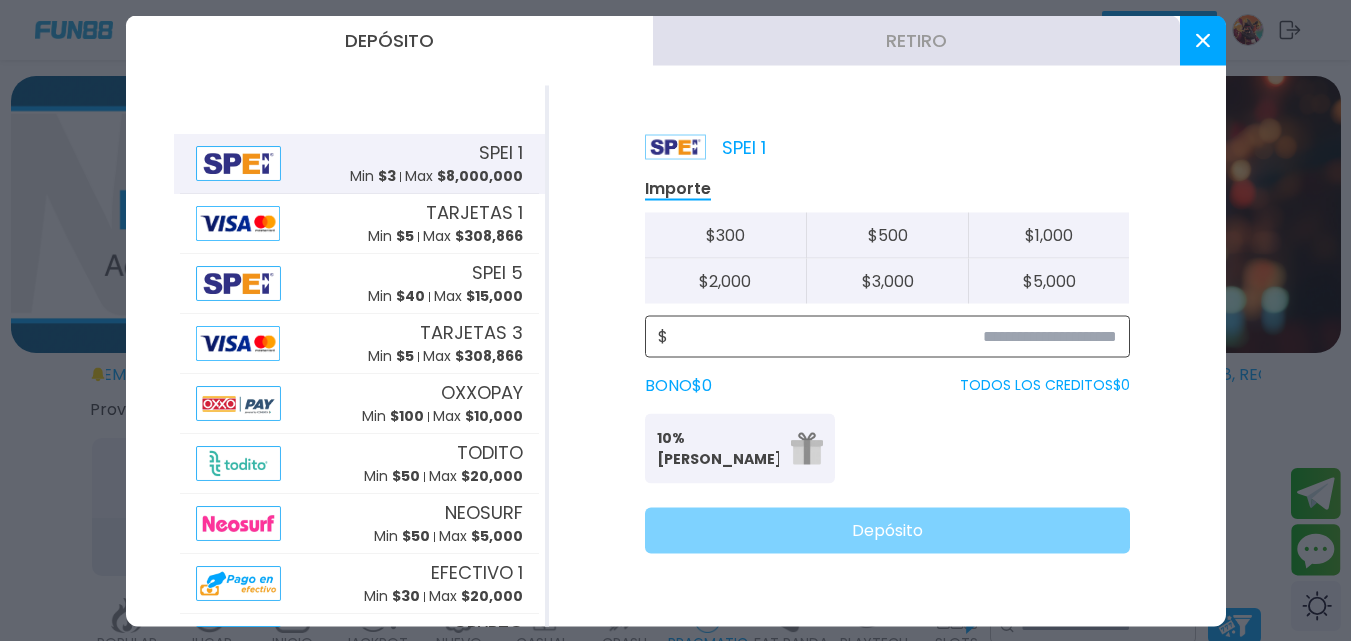 click at bounding box center (892, 336) 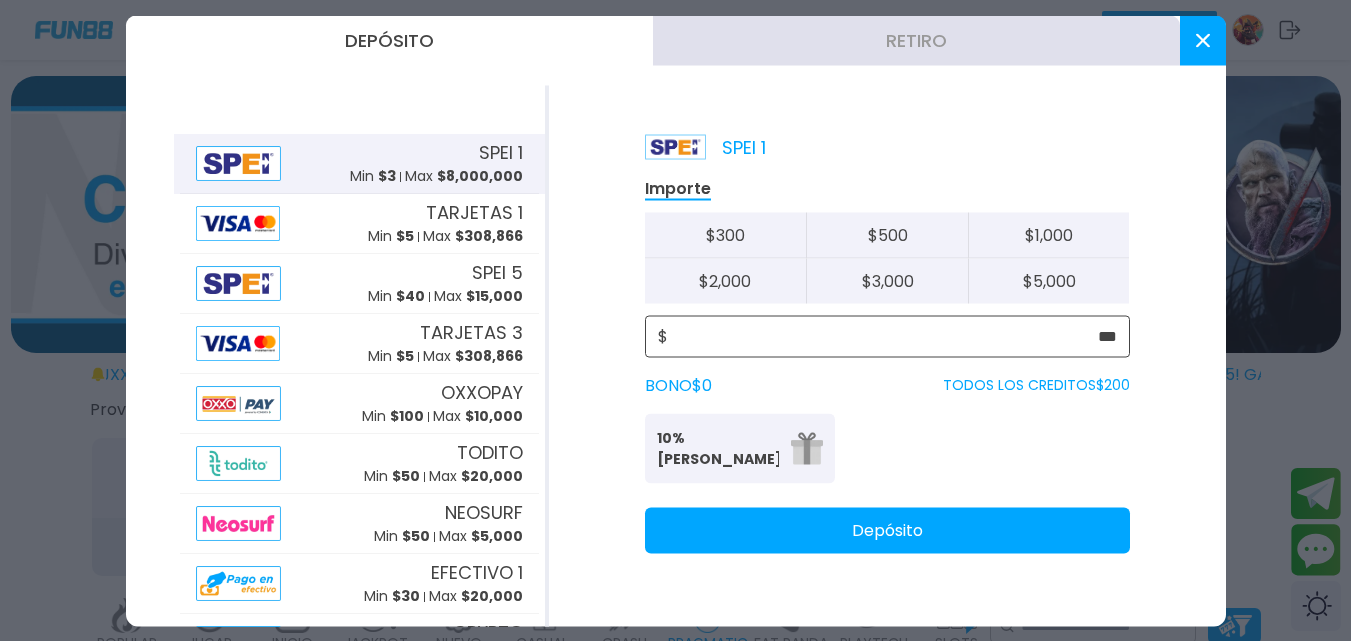 type on "***" 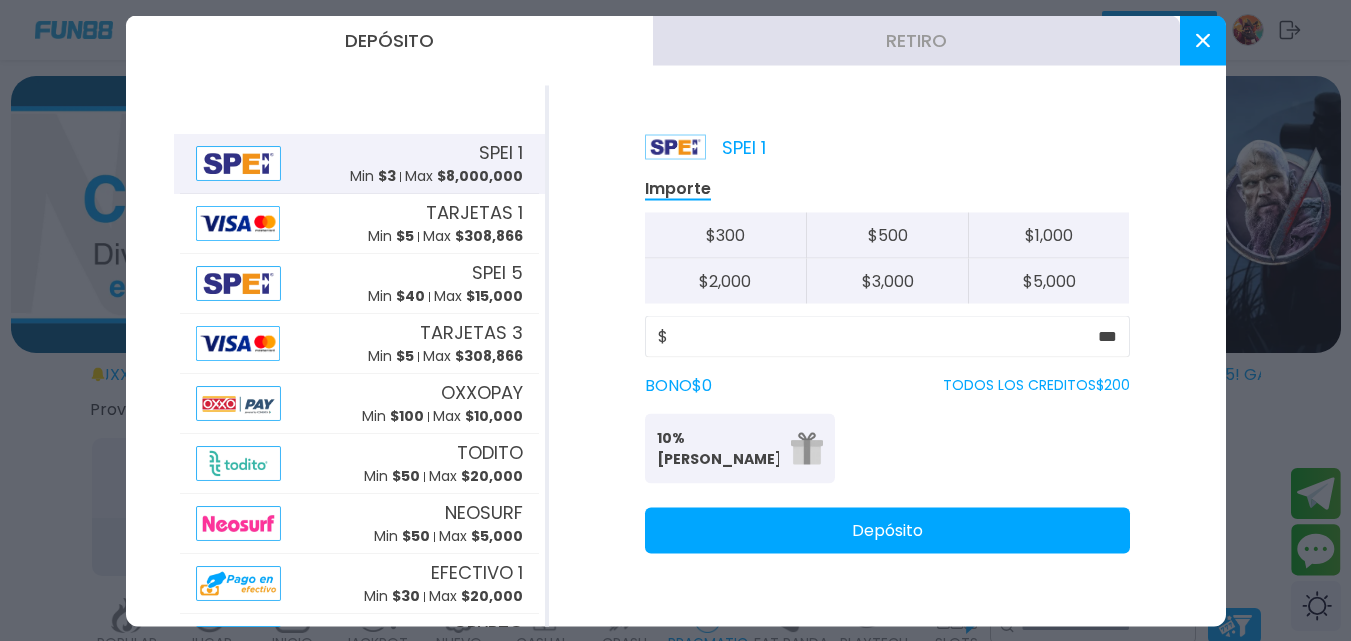 click on "10% [PERSON_NAME]" at bounding box center [718, 448] 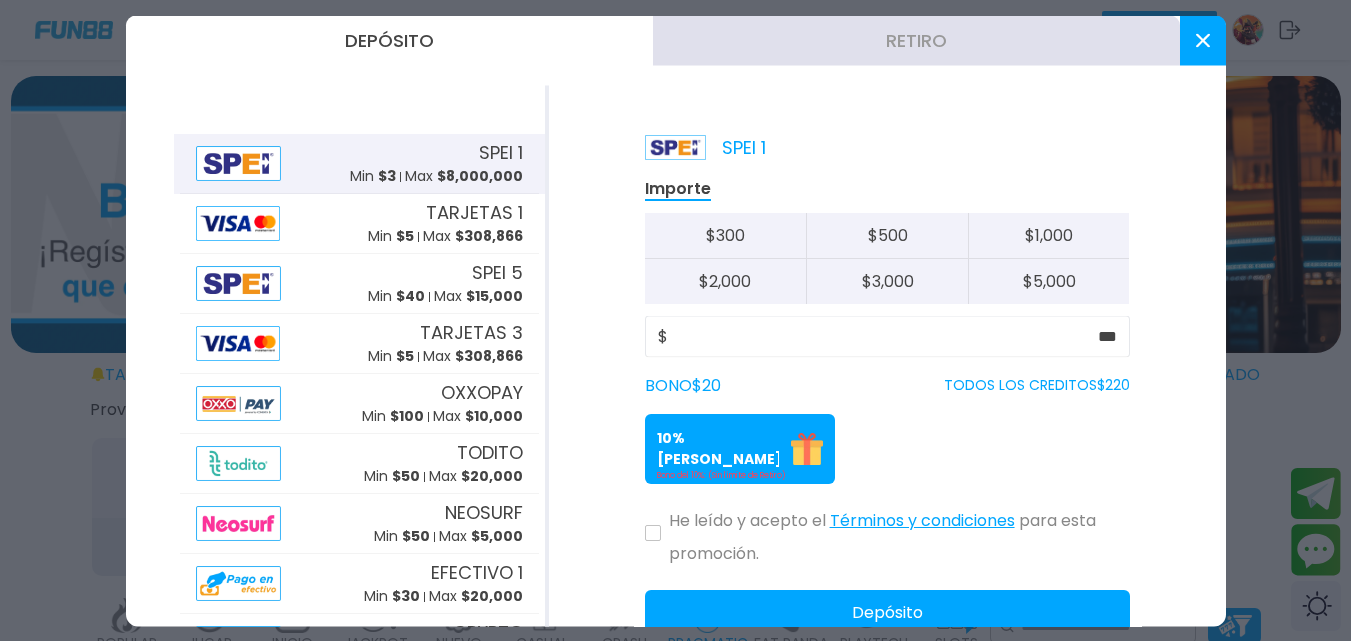 click 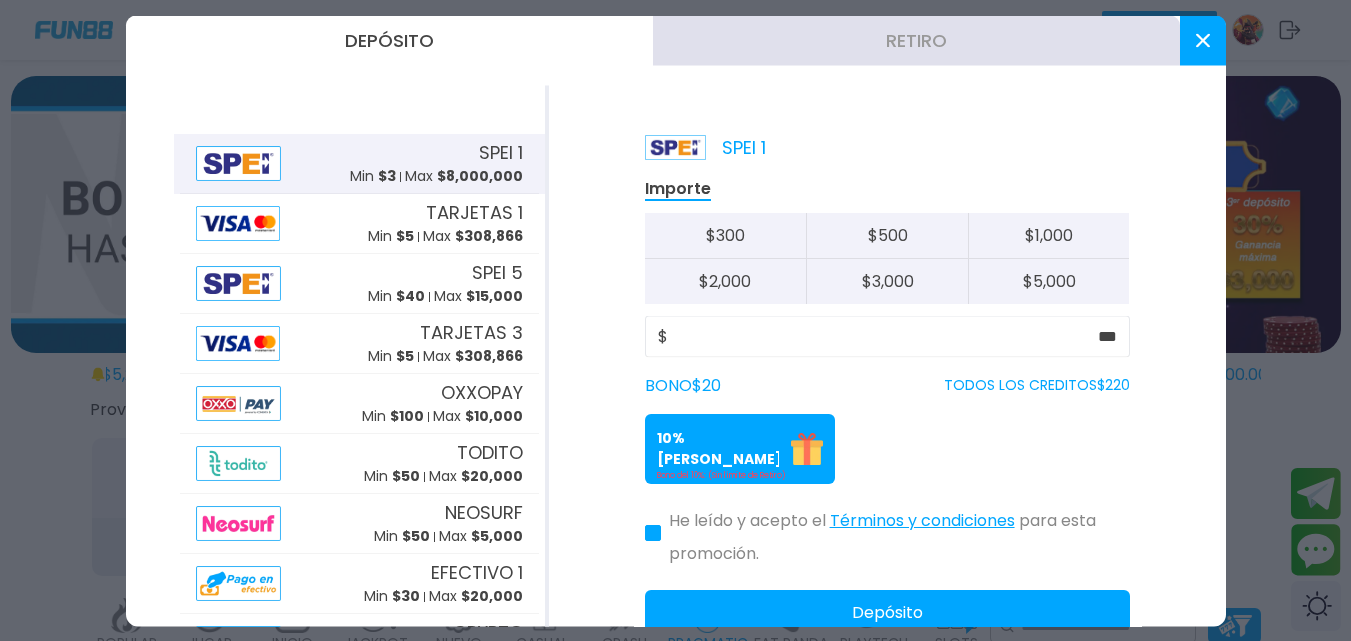 click on "Depósito" at bounding box center (887, 612) 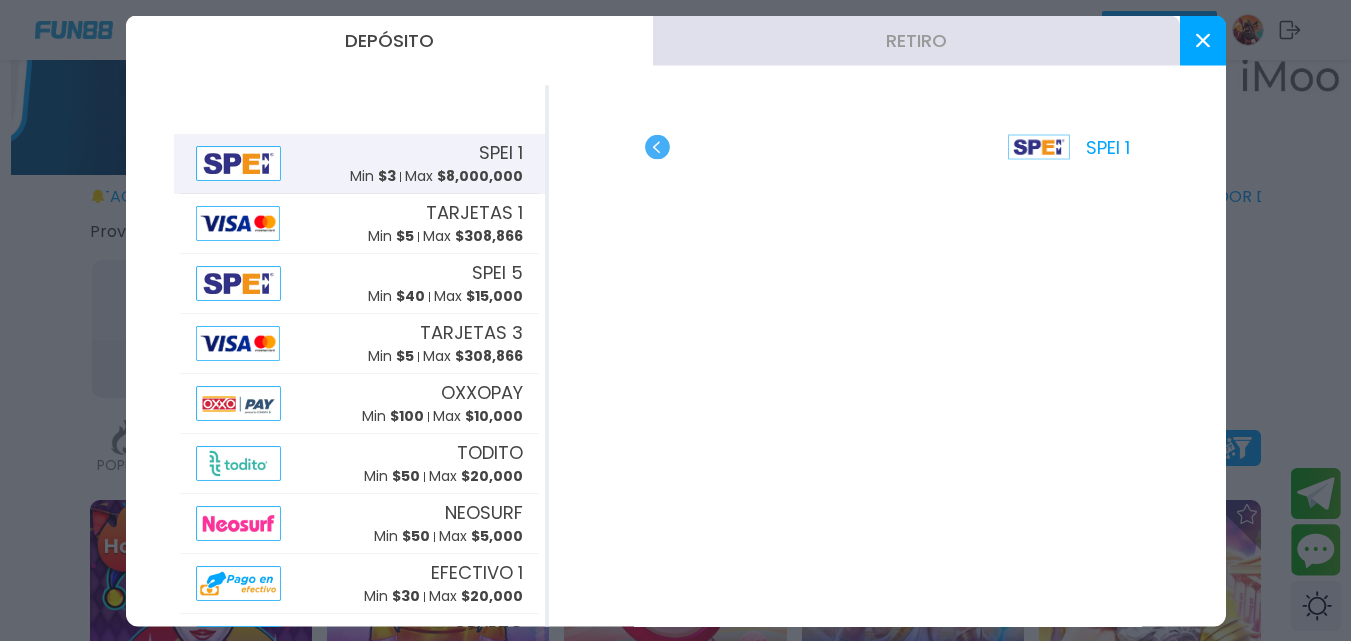 scroll, scrollTop: 200, scrollLeft: 0, axis: vertical 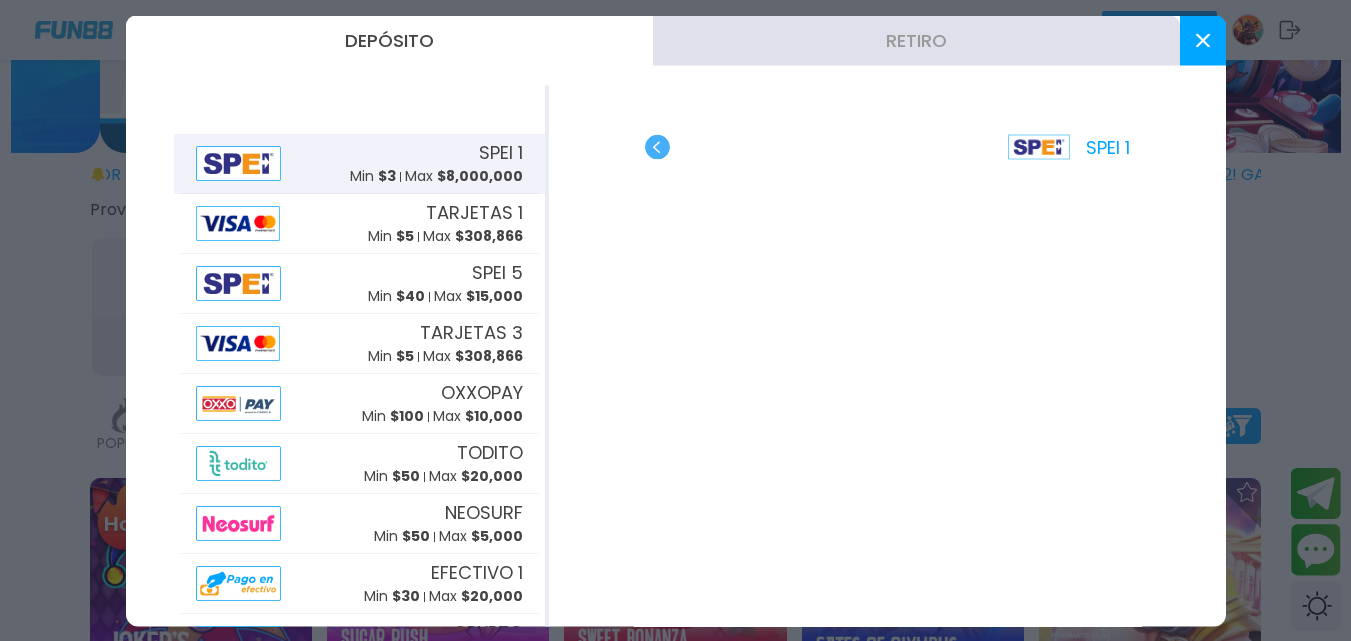click 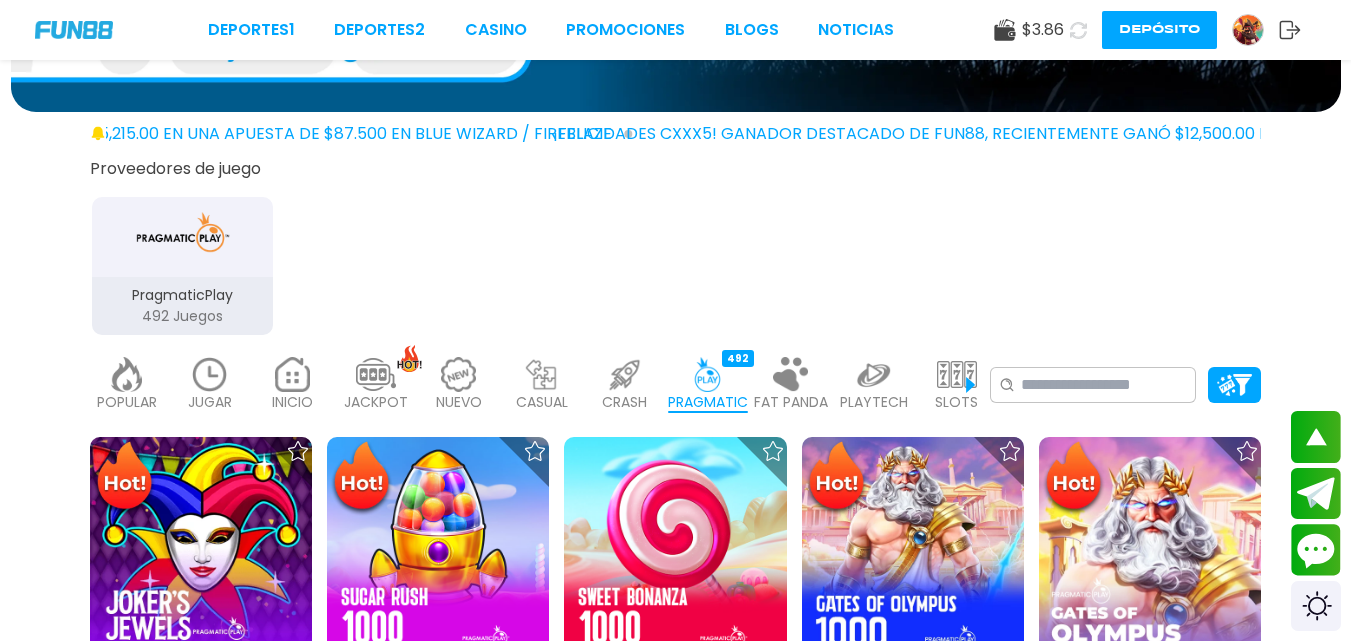scroll, scrollTop: 300, scrollLeft: 0, axis: vertical 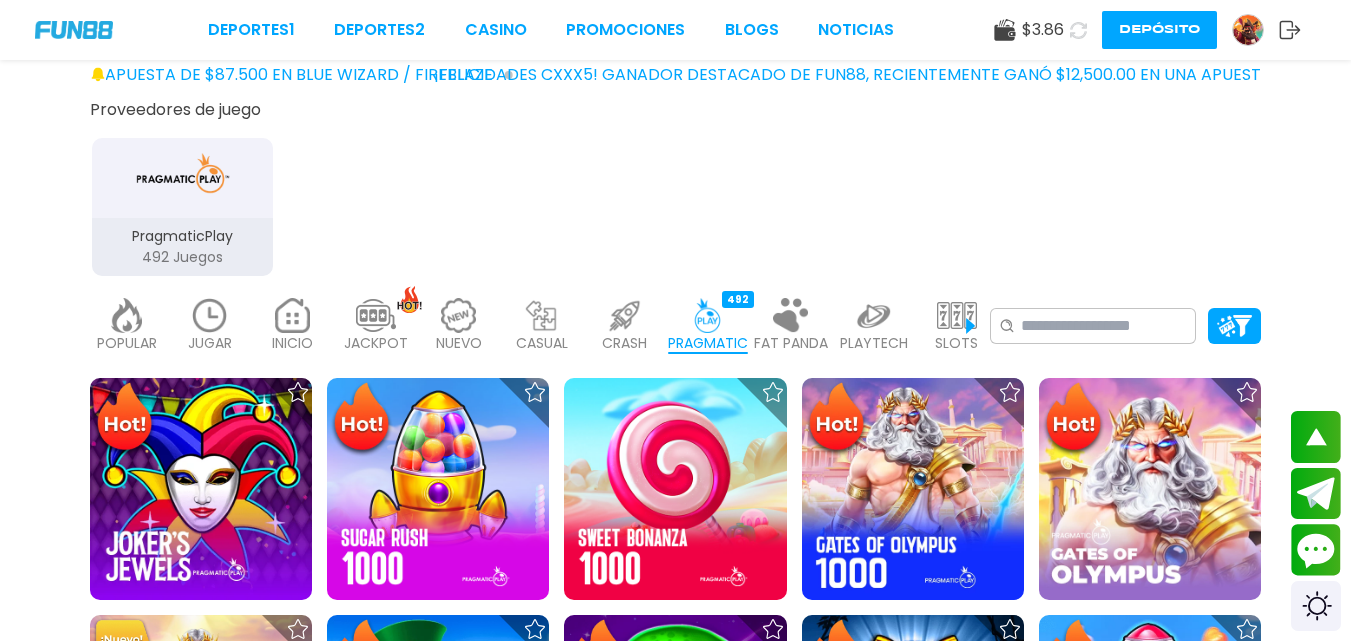 click on "SLOTS" at bounding box center (956, 343) 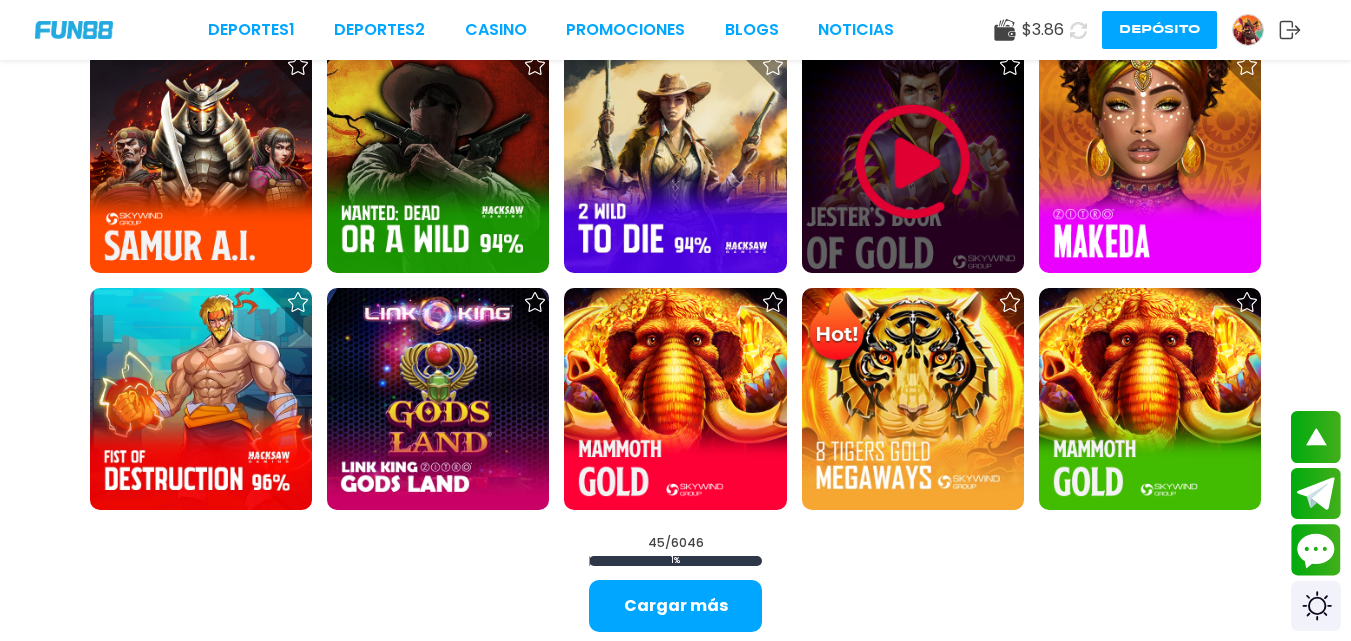 scroll, scrollTop: 2300, scrollLeft: 0, axis: vertical 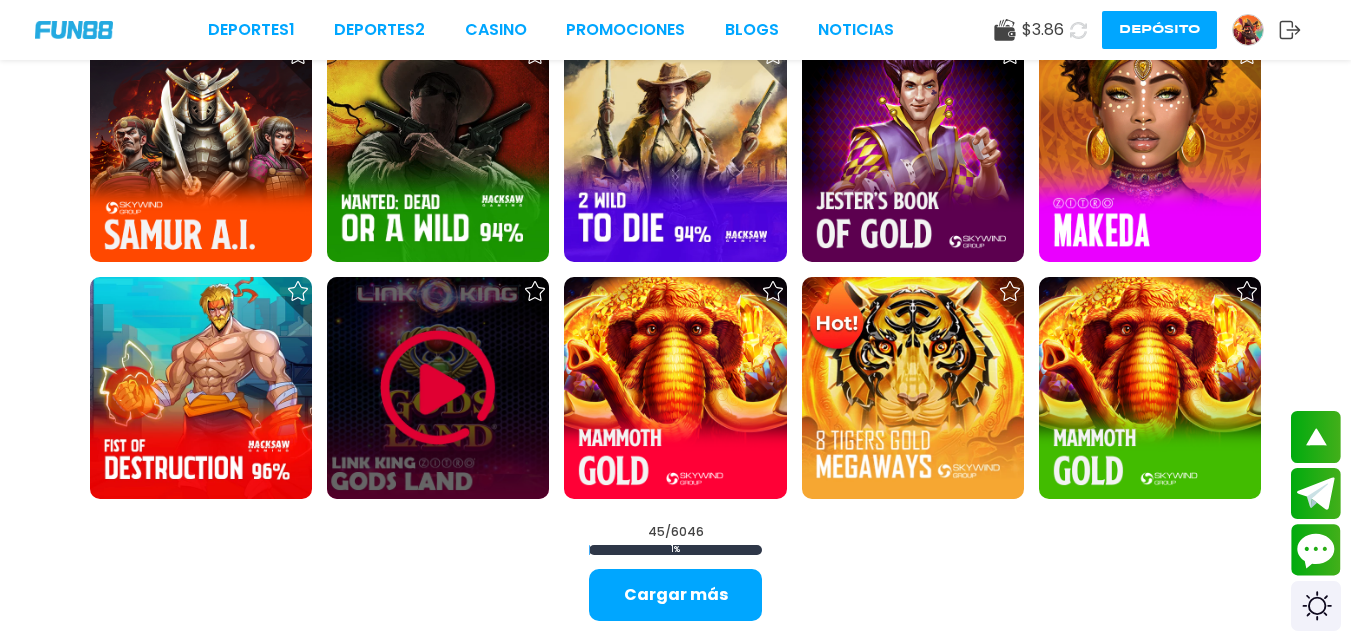 click at bounding box center (438, 388) 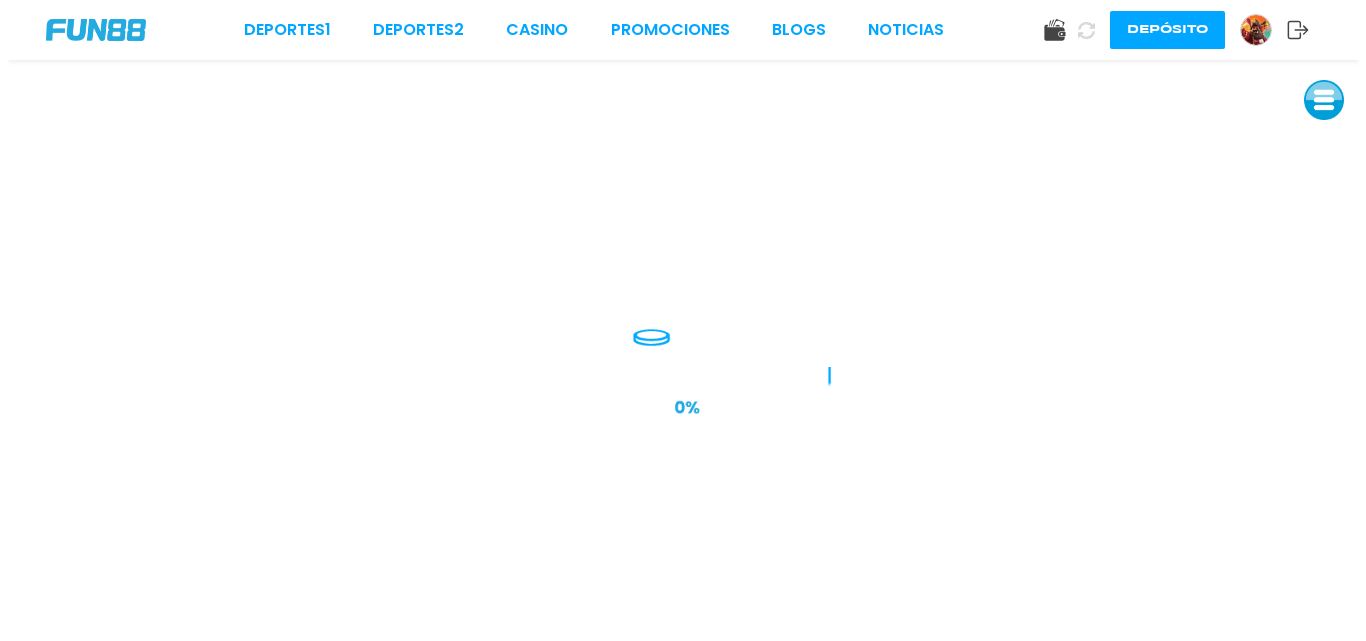 scroll, scrollTop: 0, scrollLeft: 0, axis: both 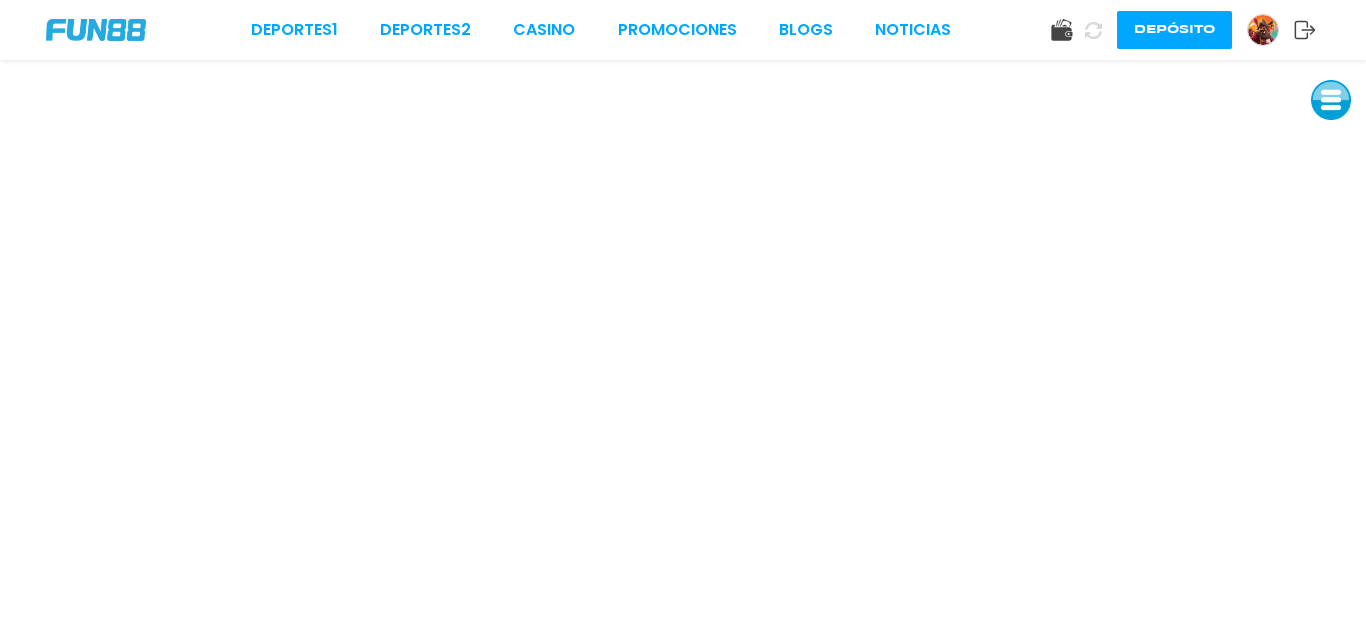 click at bounding box center (683, 350) 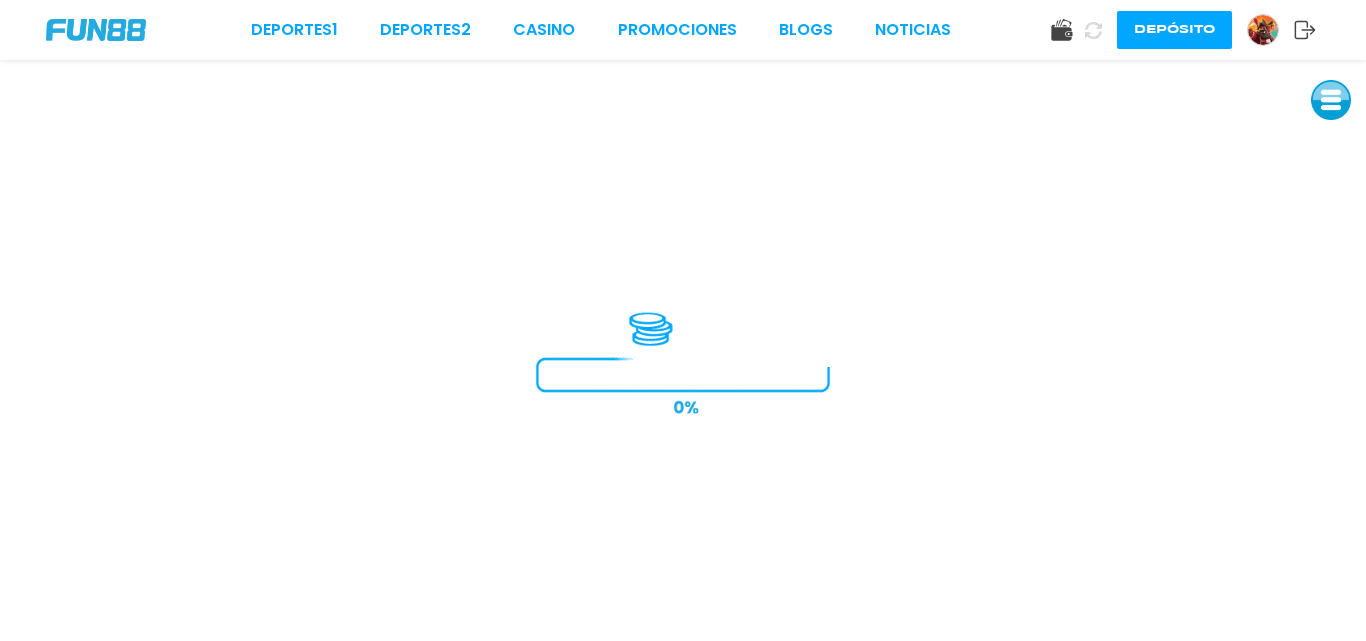 scroll, scrollTop: 0, scrollLeft: 0, axis: both 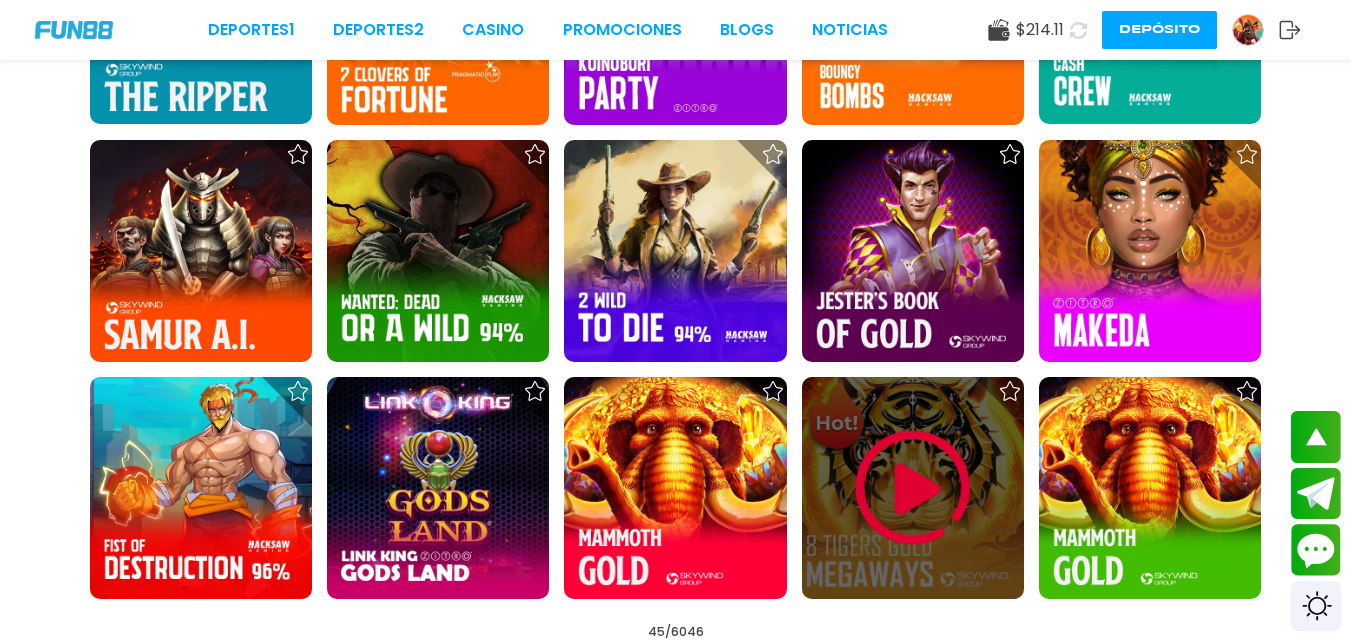 click at bounding box center [913, 488] 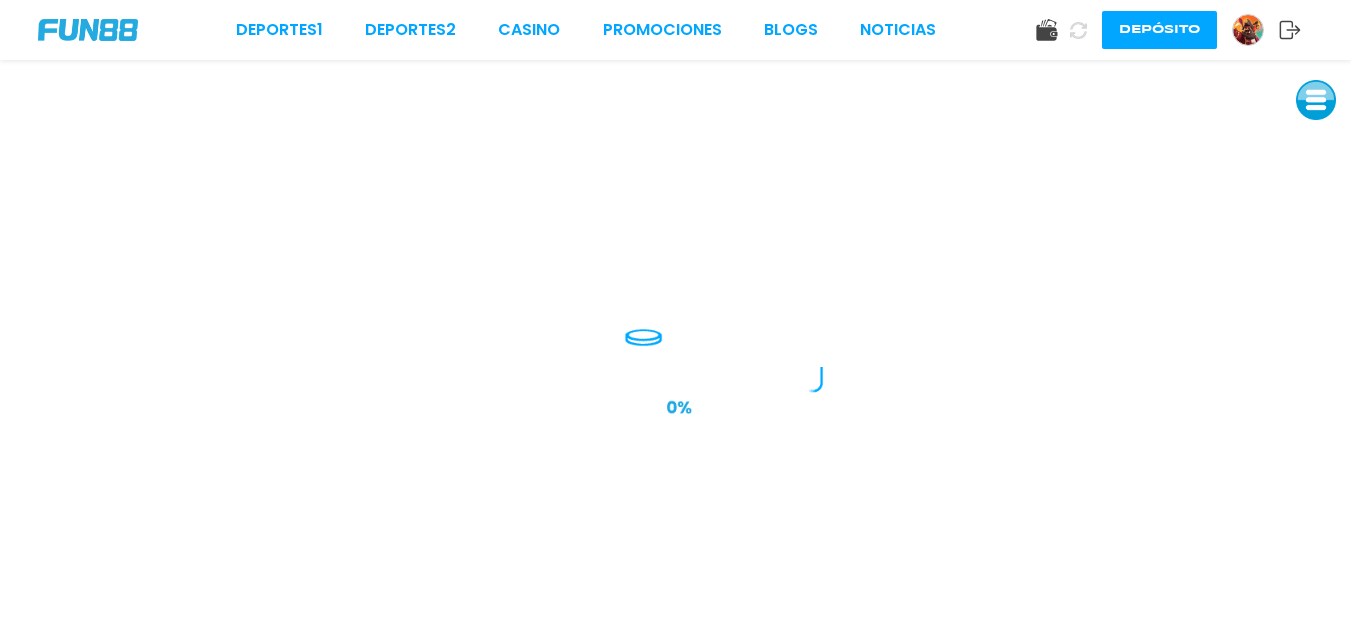 scroll, scrollTop: 0, scrollLeft: 0, axis: both 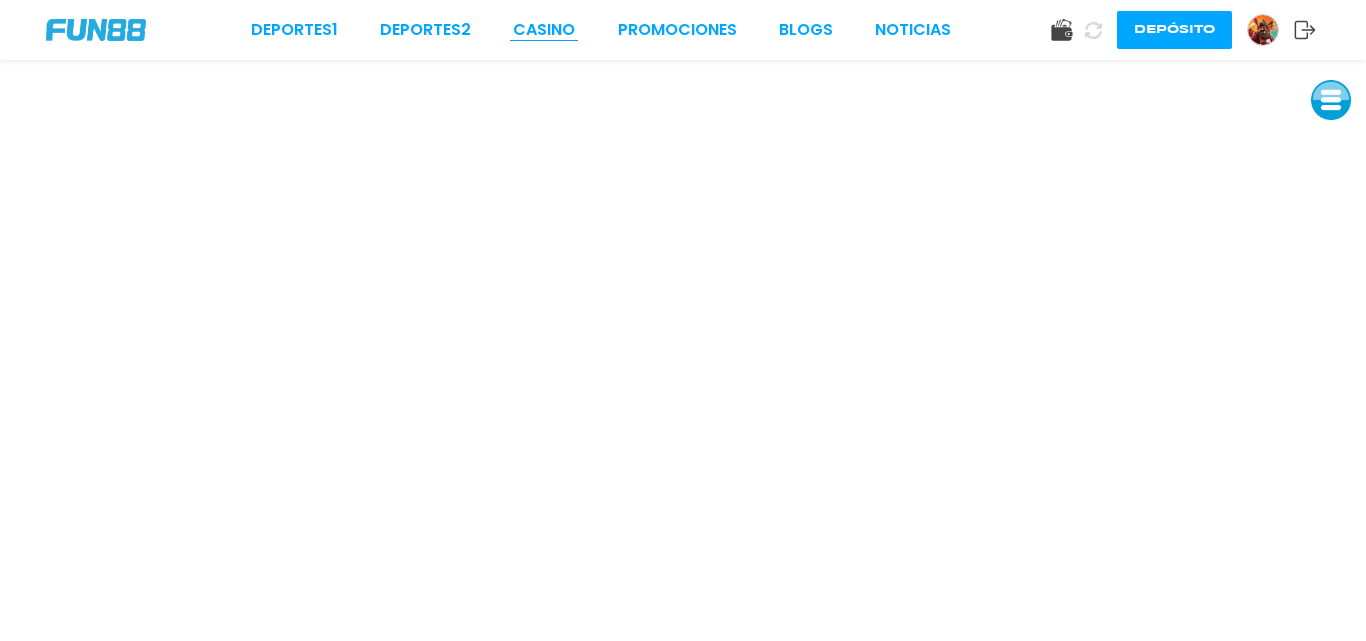 click on "CASINO" at bounding box center [544, 30] 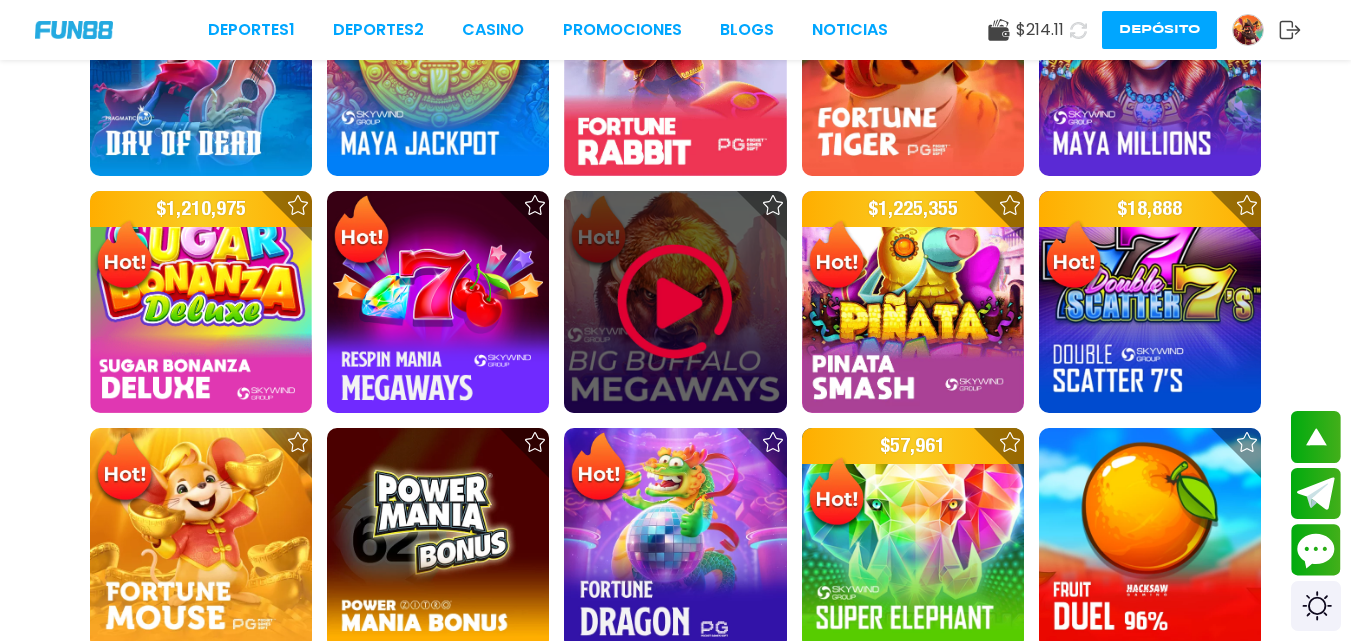scroll, scrollTop: 1300, scrollLeft: 0, axis: vertical 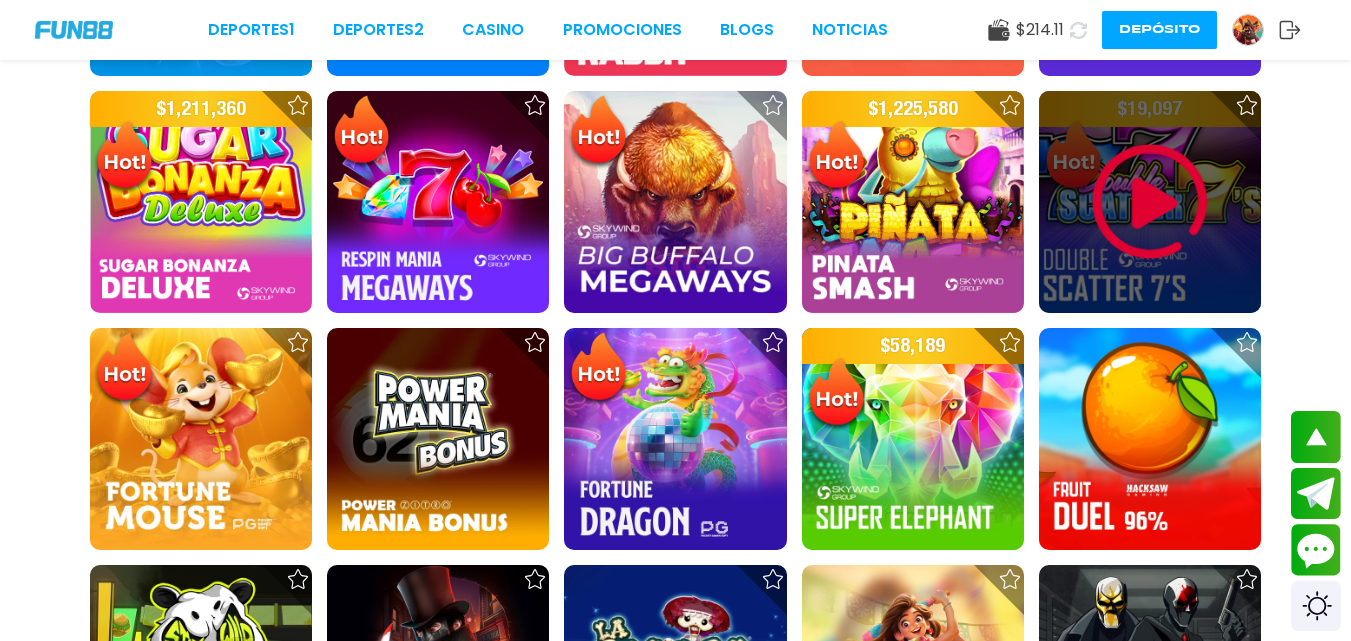 click at bounding box center (1150, 202) 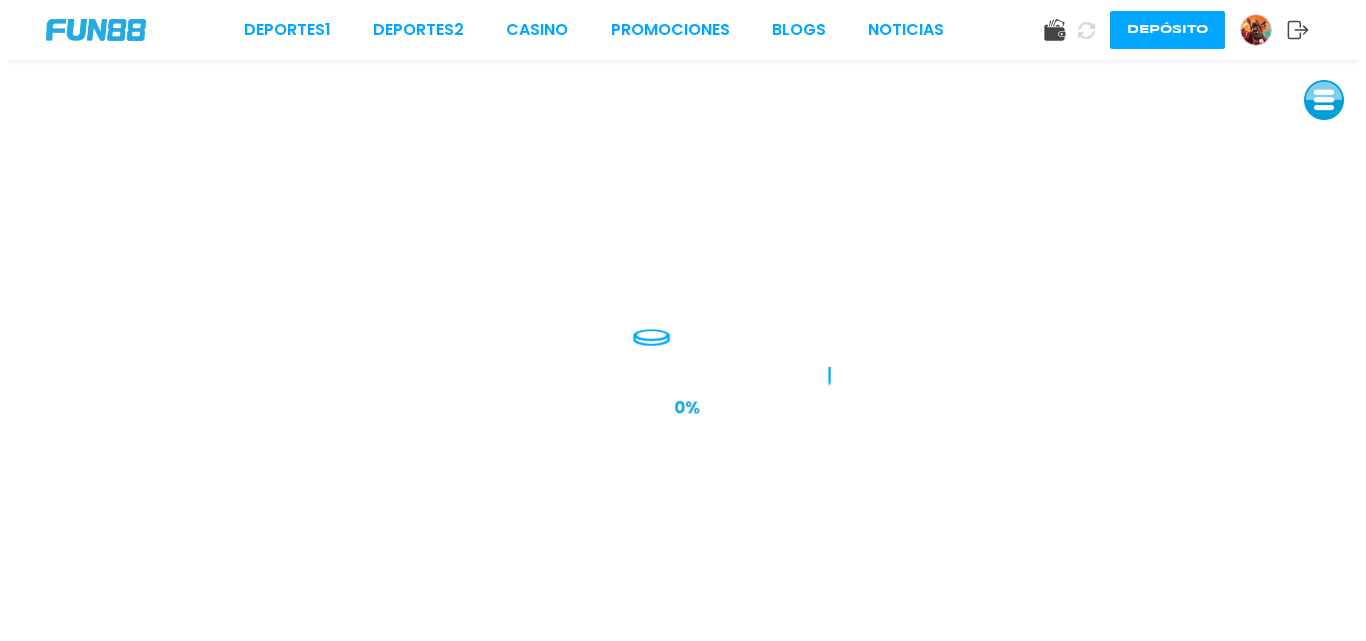 scroll, scrollTop: 0, scrollLeft: 0, axis: both 